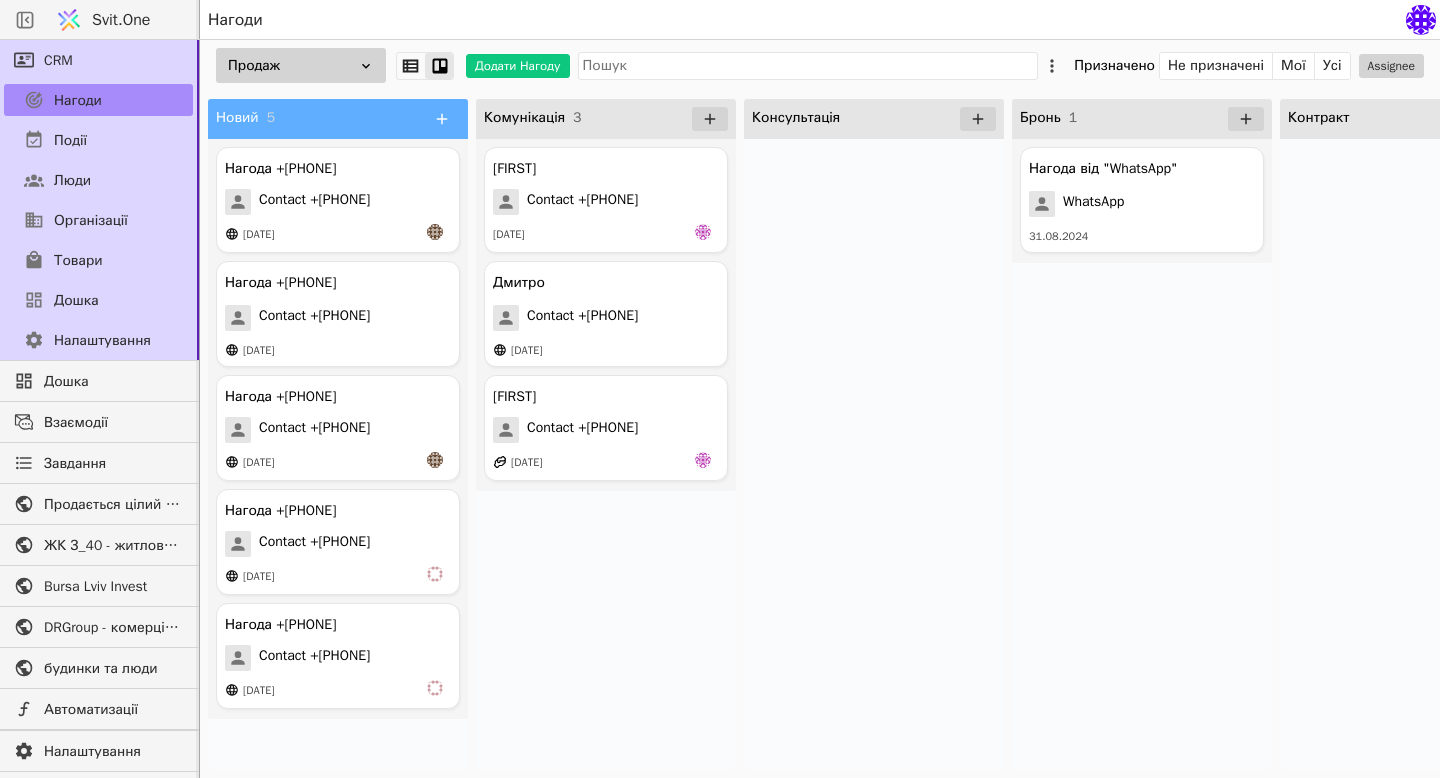 scroll, scrollTop: 0, scrollLeft: 0, axis: both 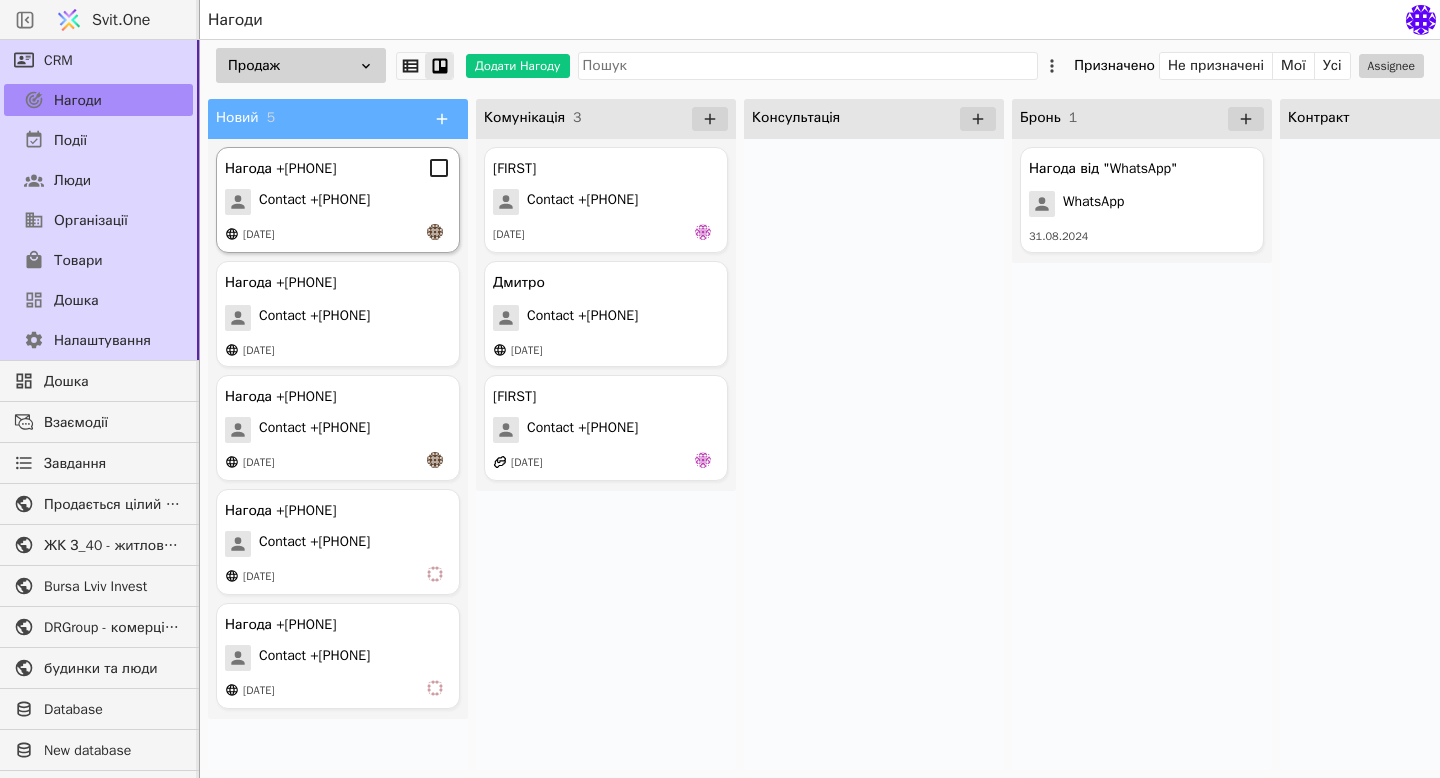 click on "Contact +[PHONE]" at bounding box center [314, 202] 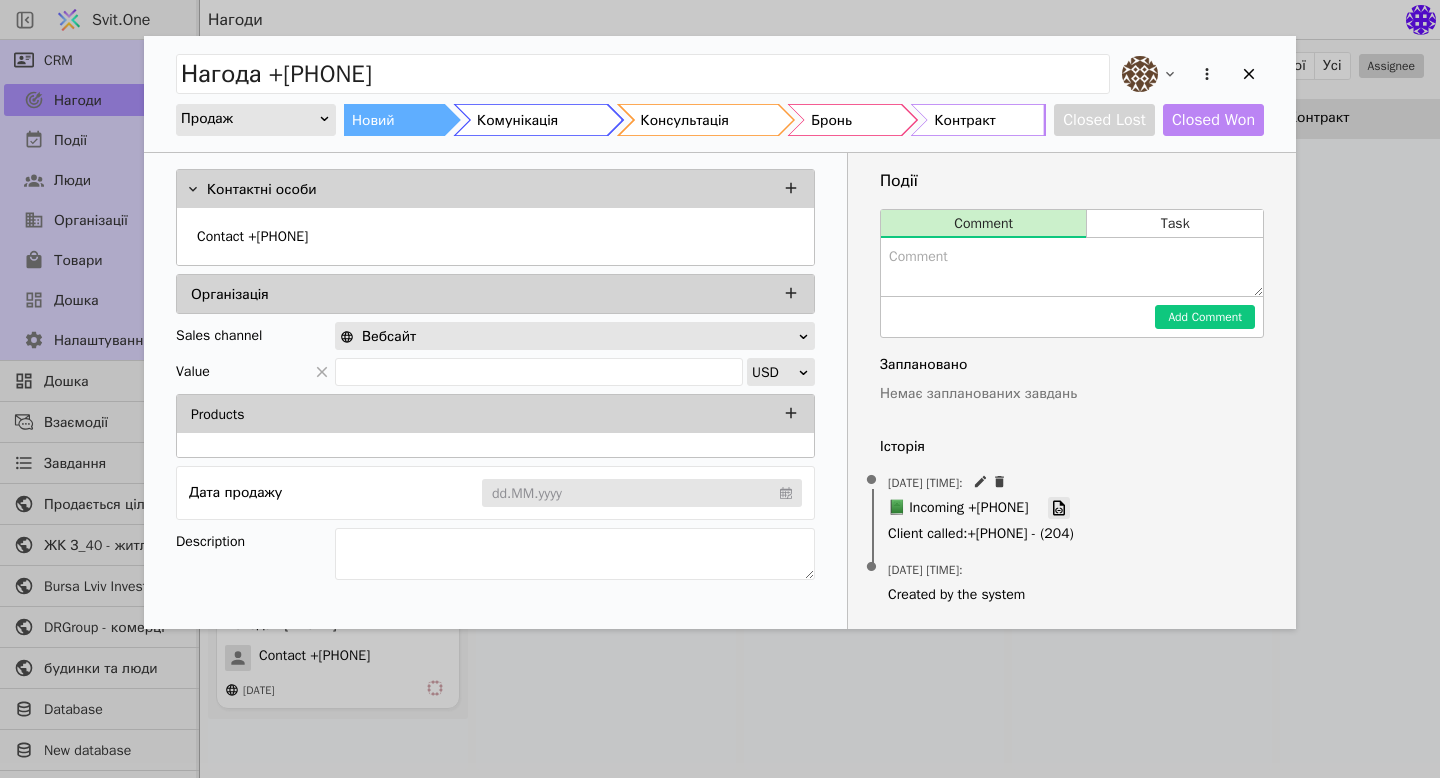 click 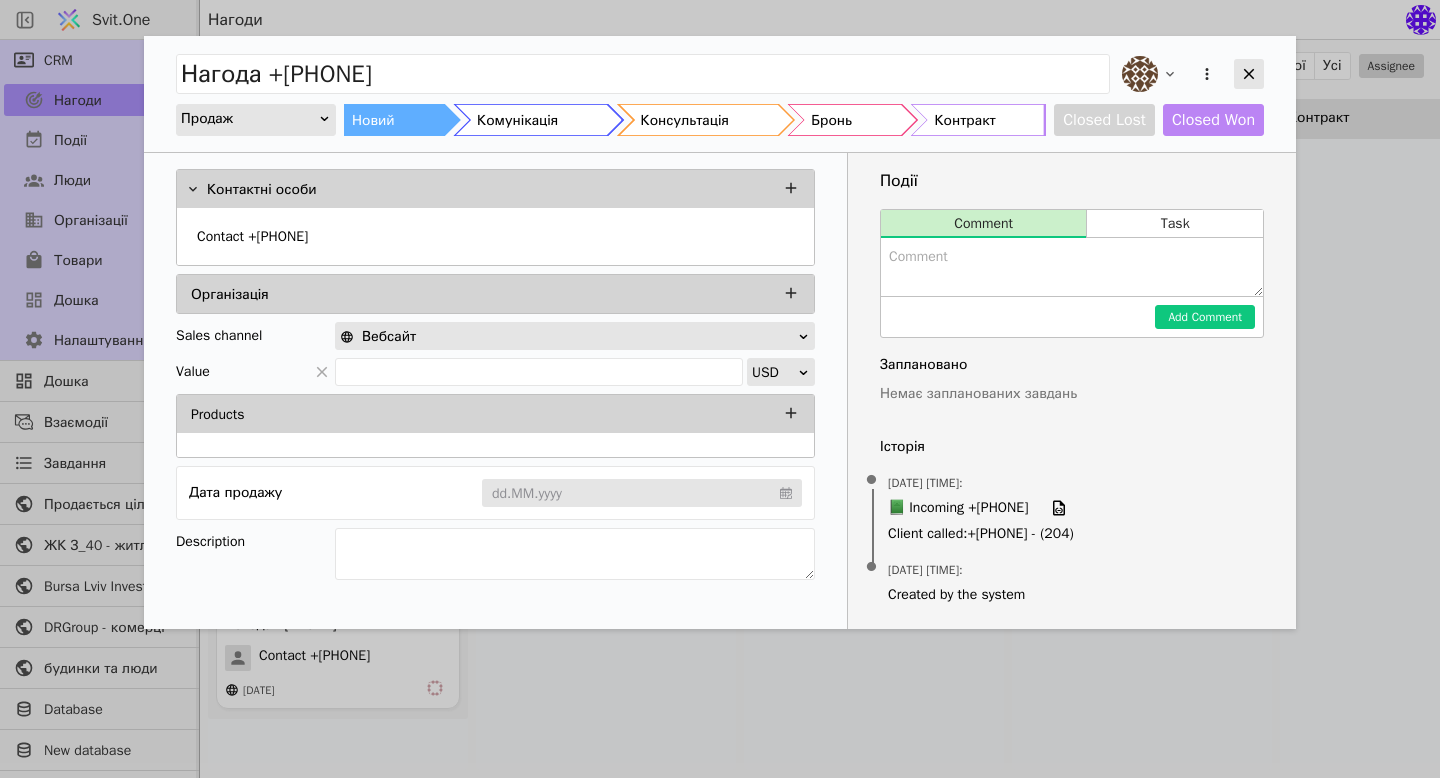 click 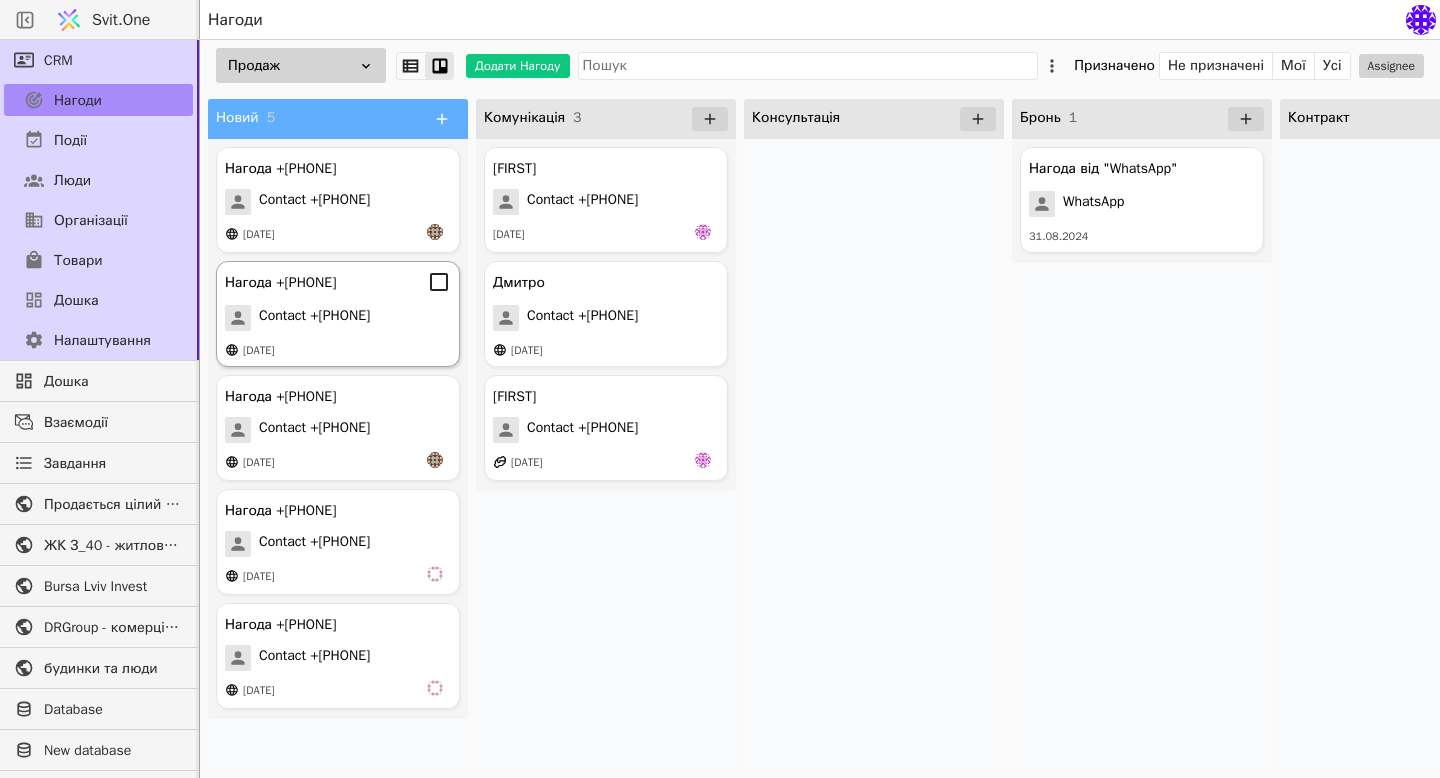click on "Нагода +[PHONE]" at bounding box center [338, 282] 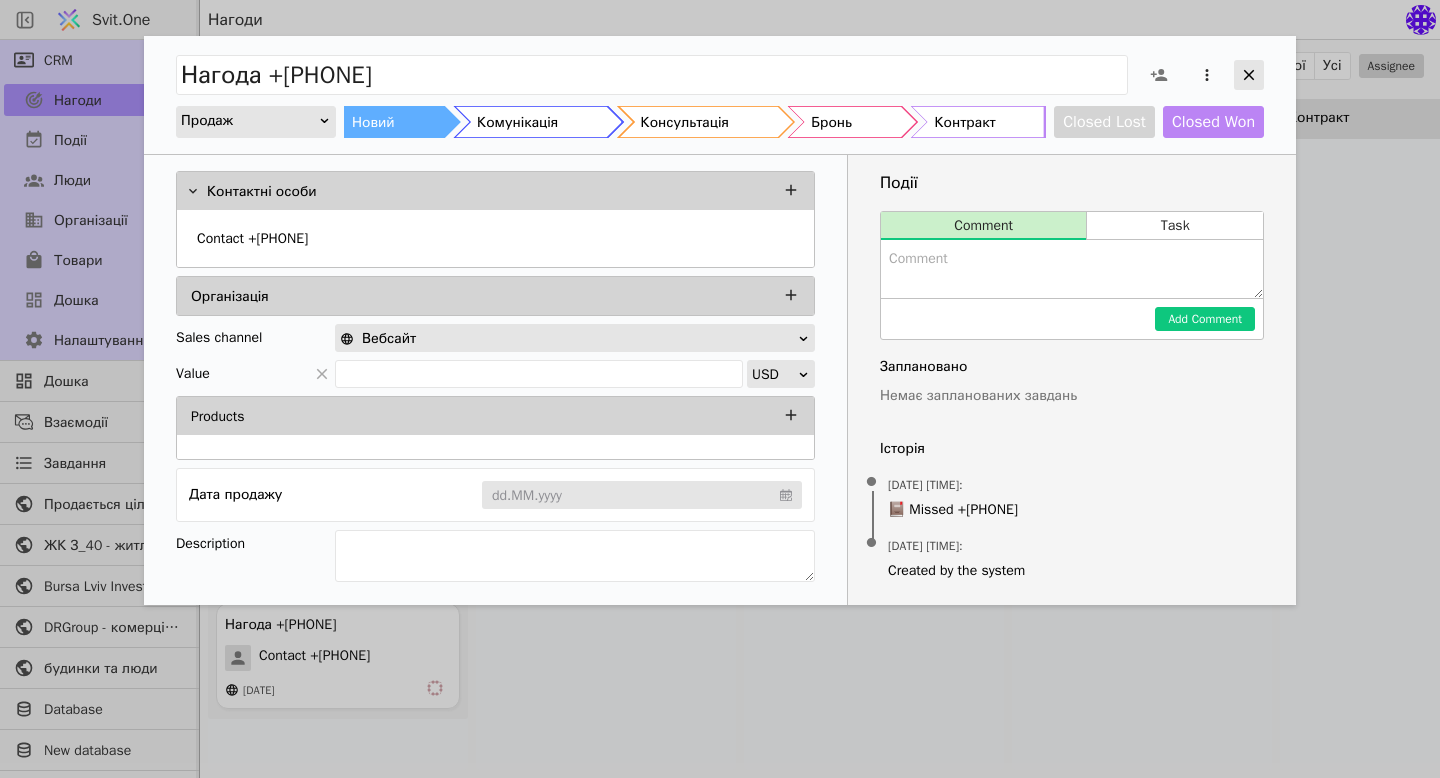 click 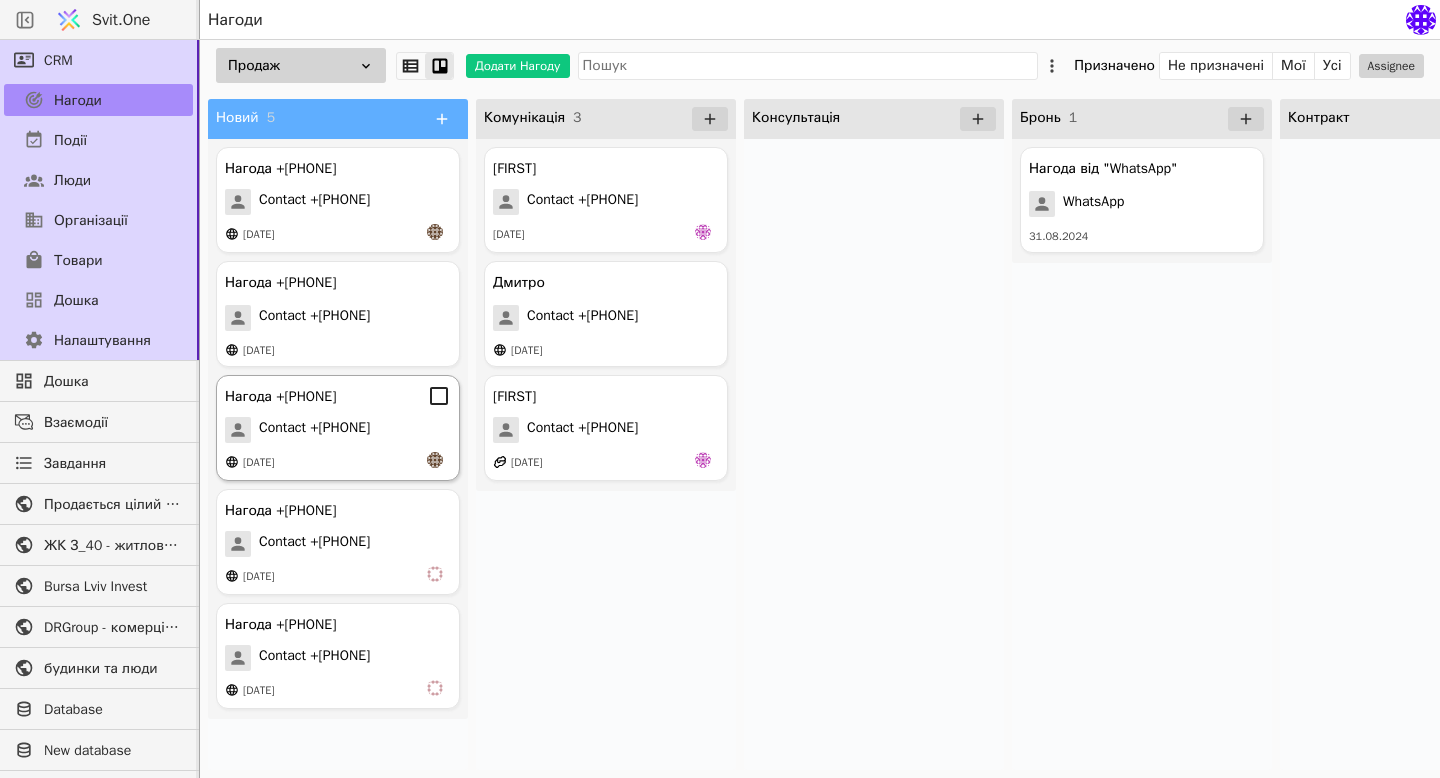 click on "Нагода +[PHONE] Contact +[PHONE] [DATE]" at bounding box center [338, 428] 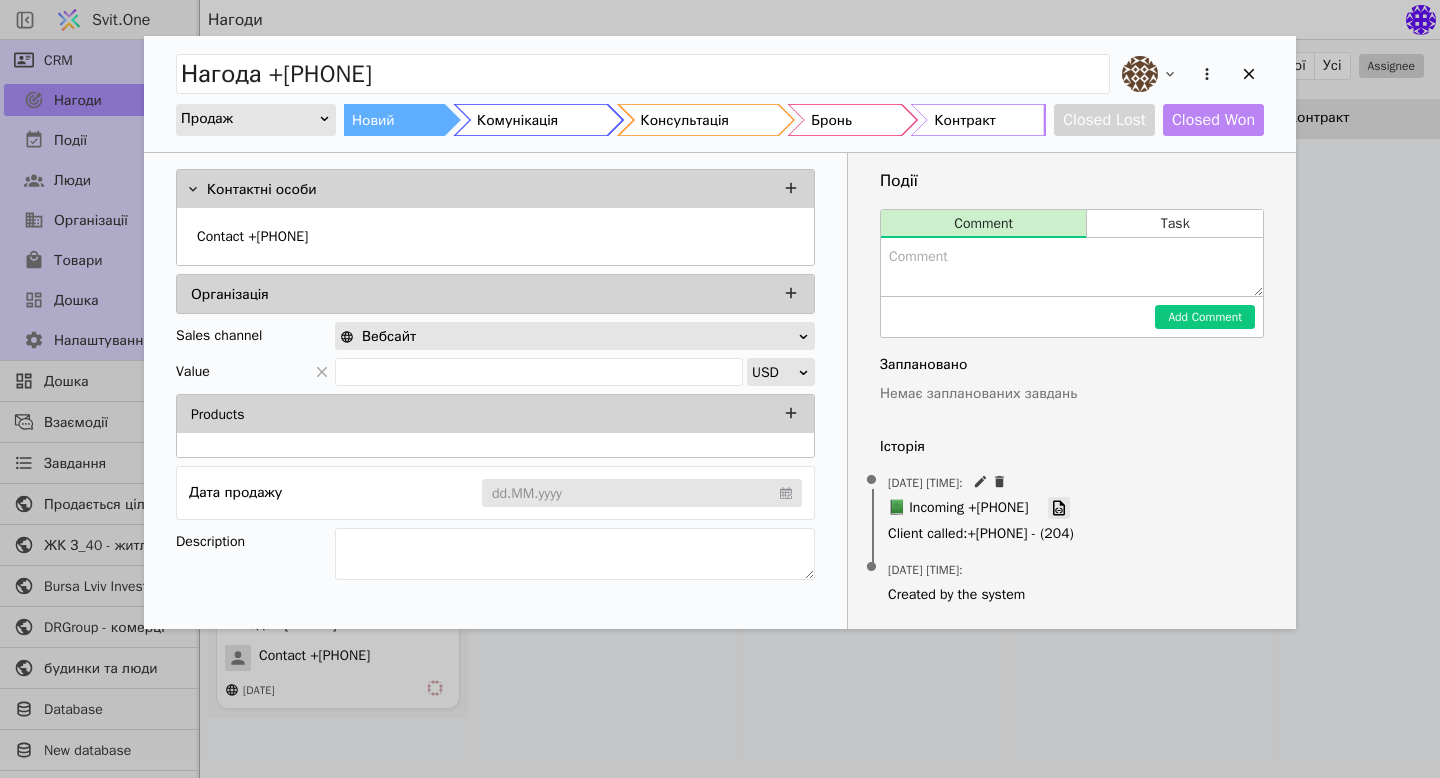 click 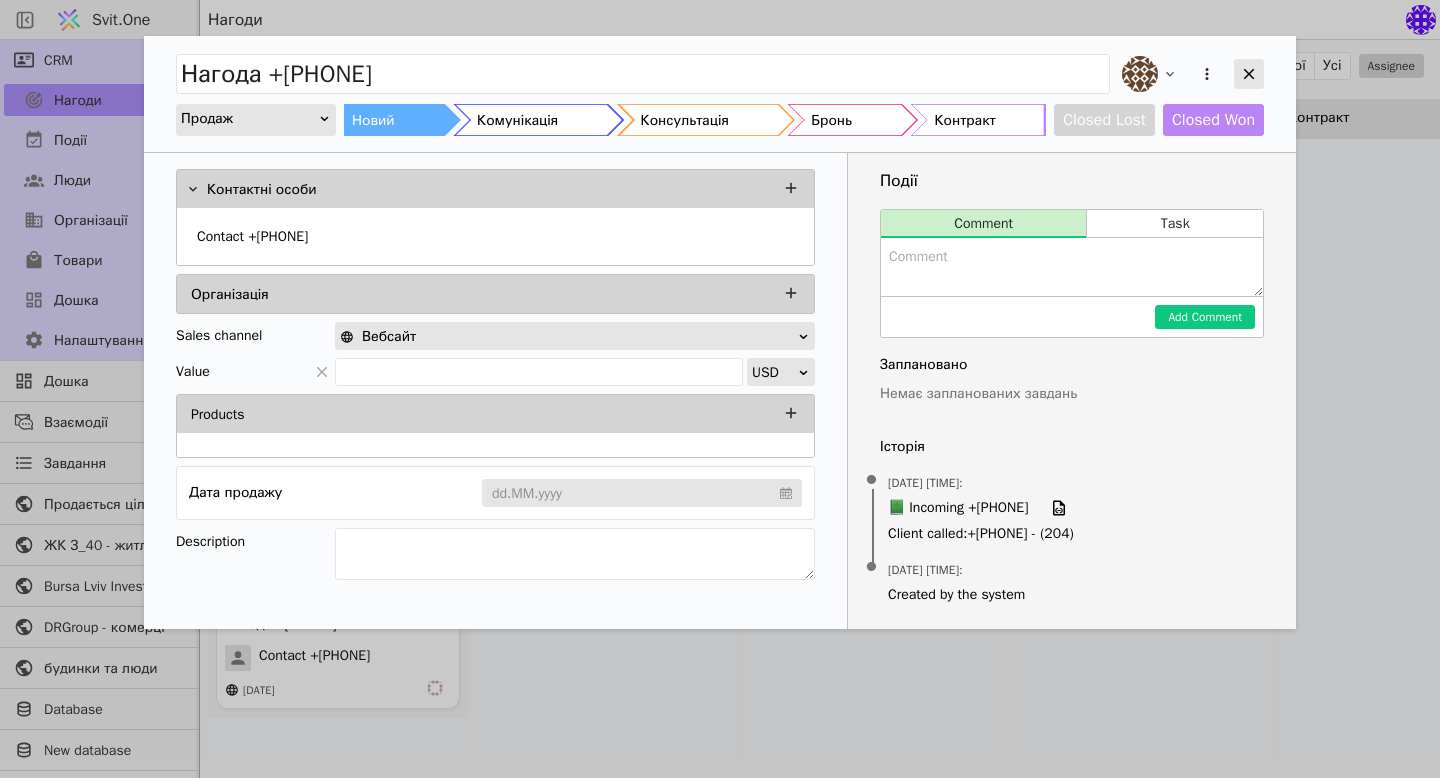 click at bounding box center (1249, 74) 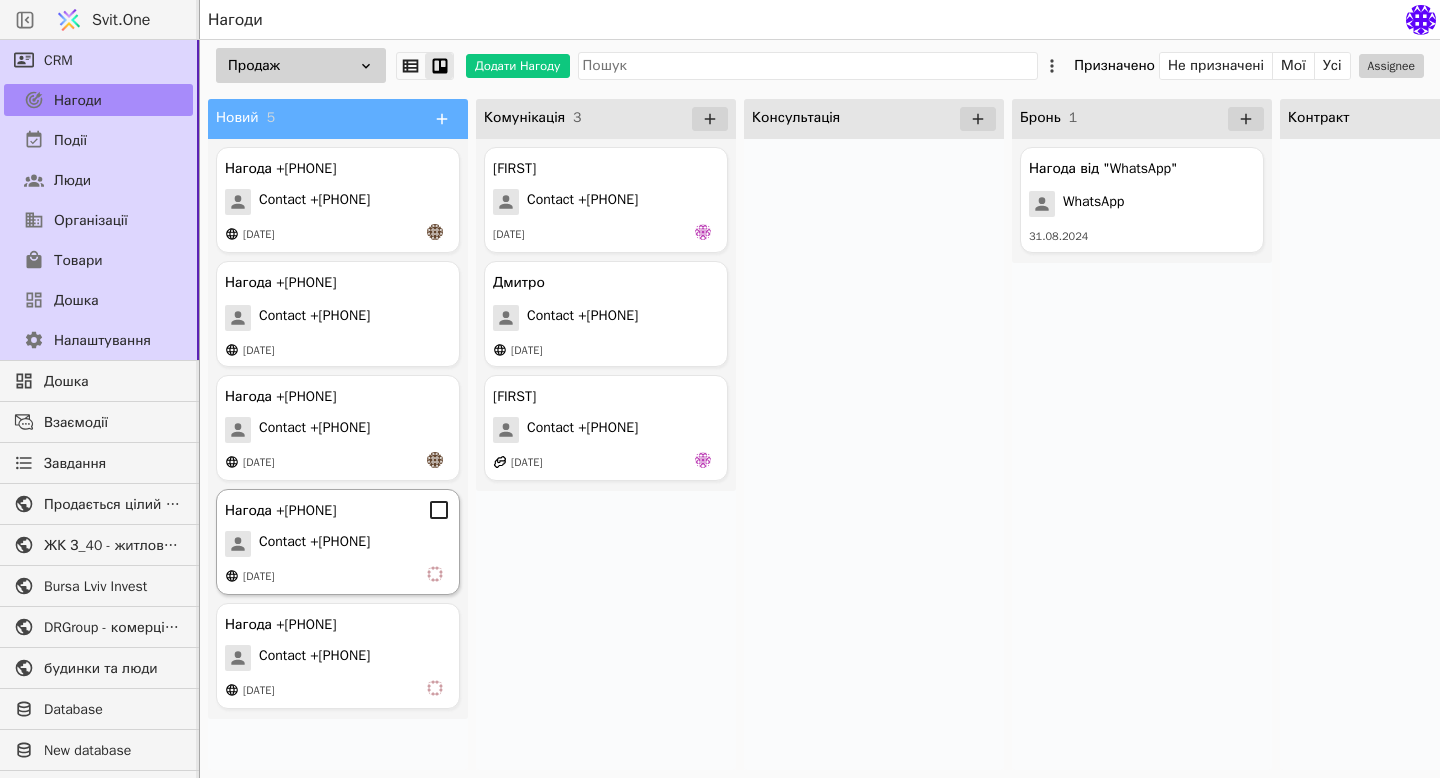 click on "Contact +[PHONE]" at bounding box center (314, 544) 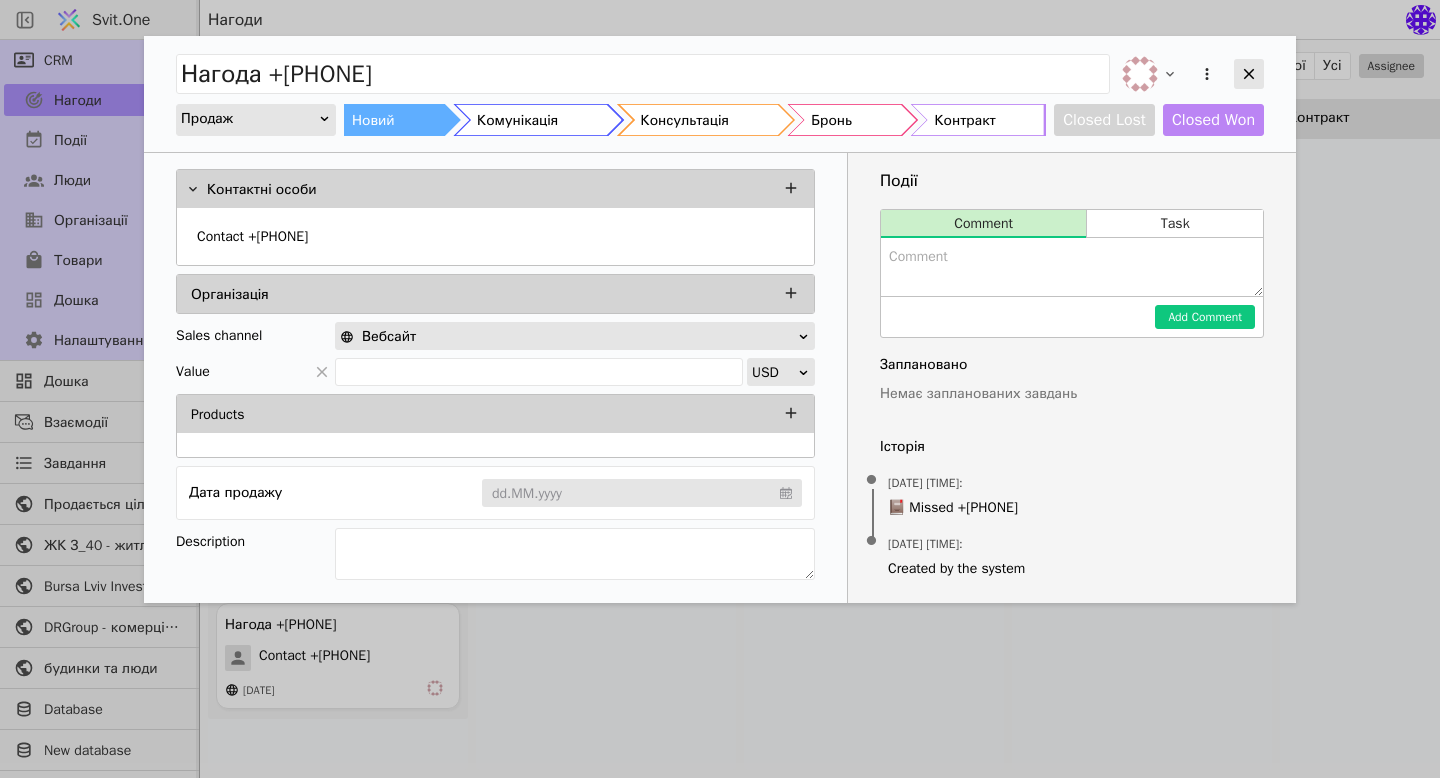 click 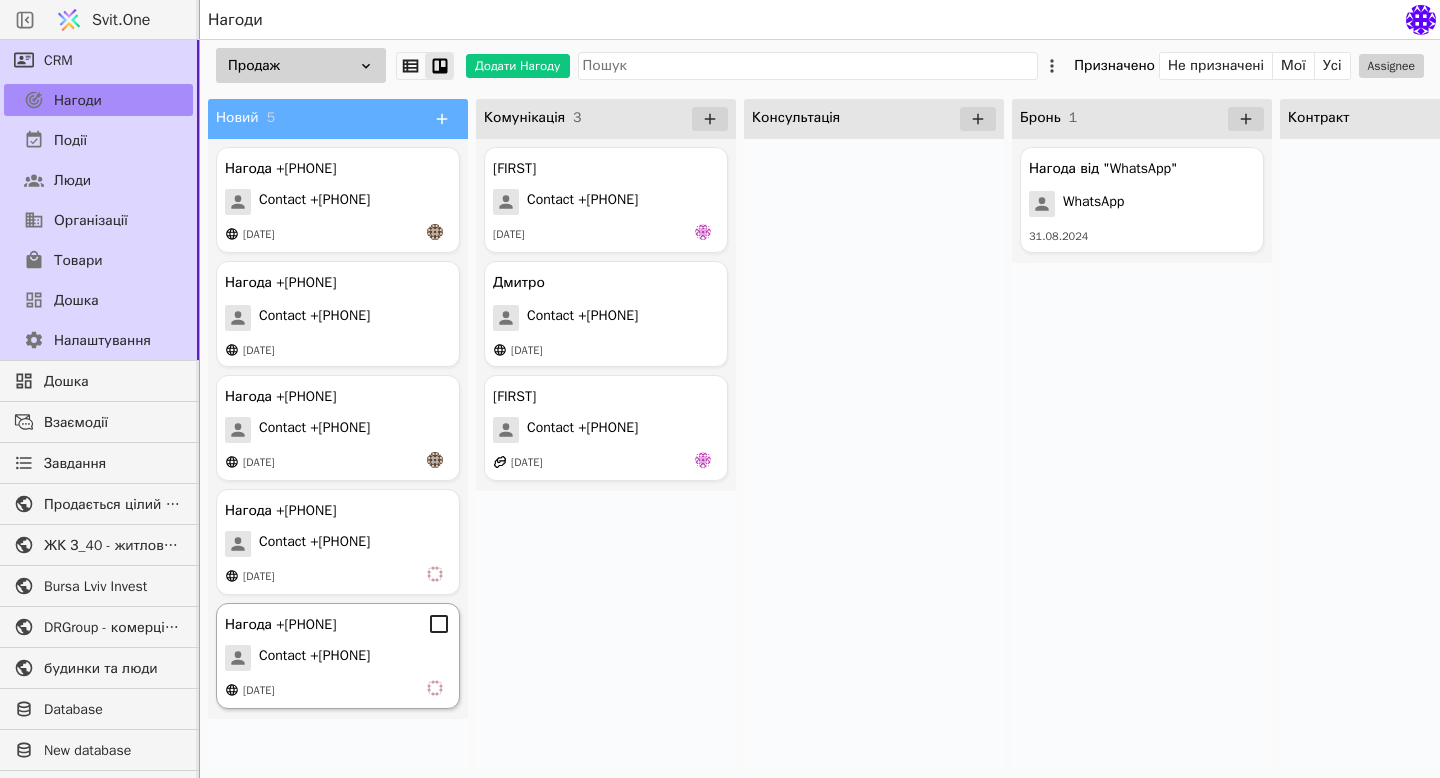 click on "Нагода +[PHONE] Contact +[PHONE] [DATE]" at bounding box center (338, 656) 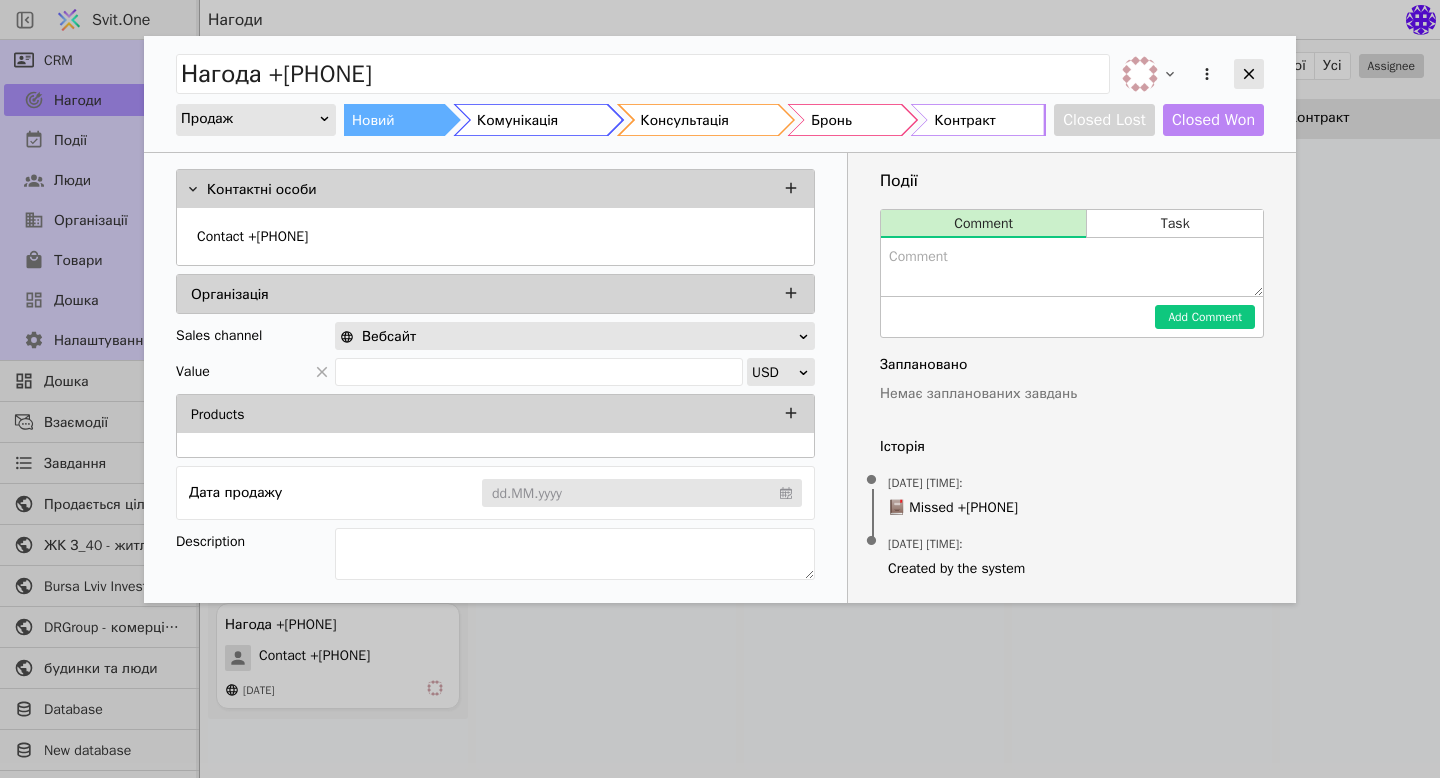 click at bounding box center (1249, 74) 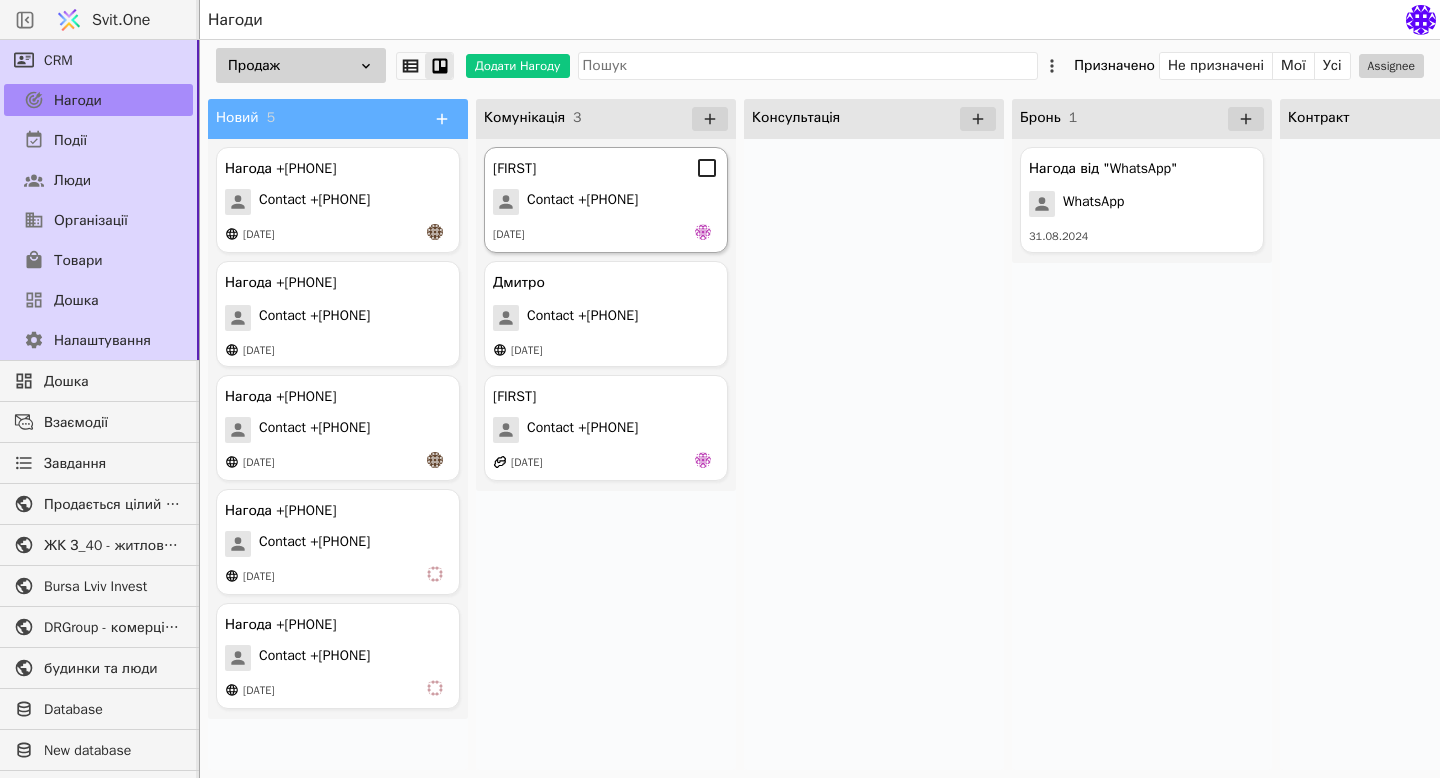 click on "Contact +[PHONE]" at bounding box center (582, 202) 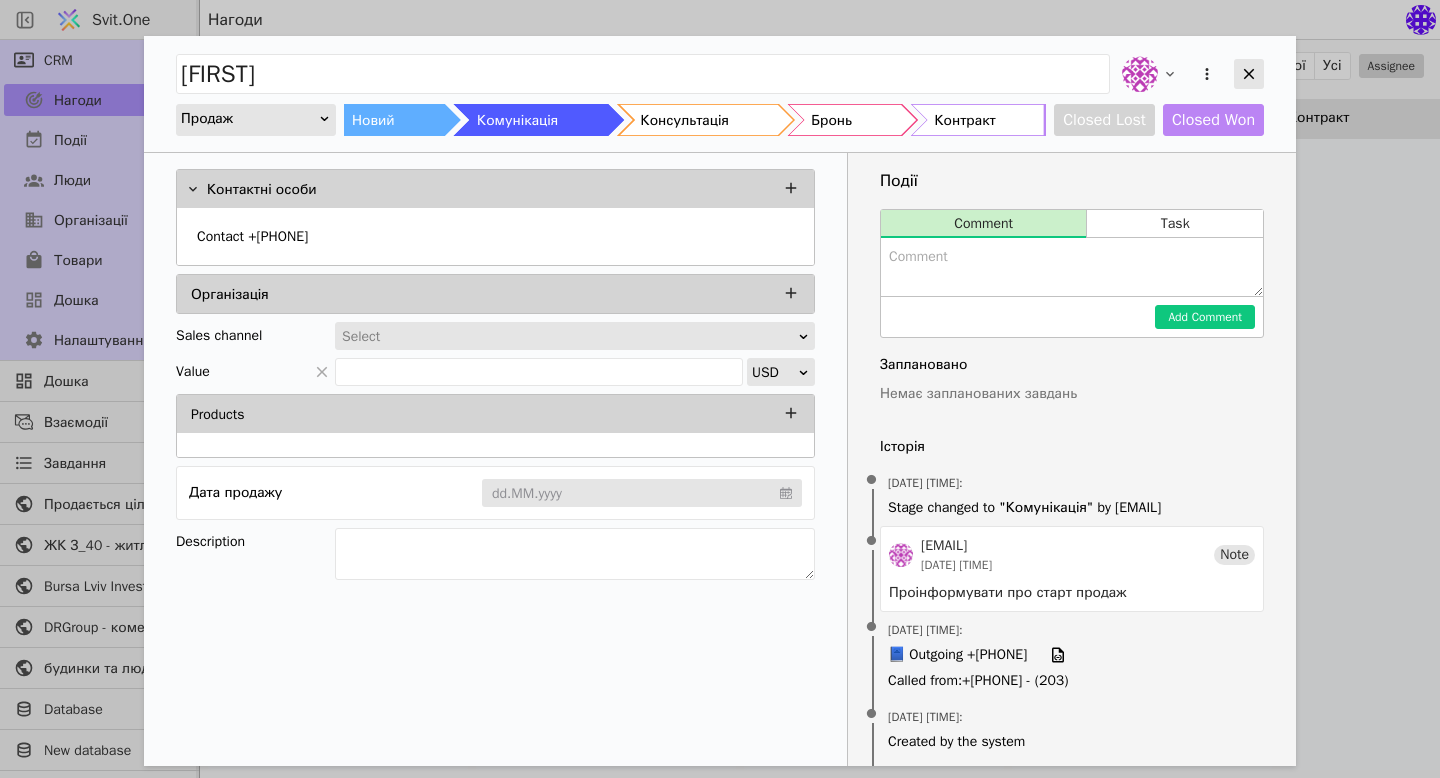 click 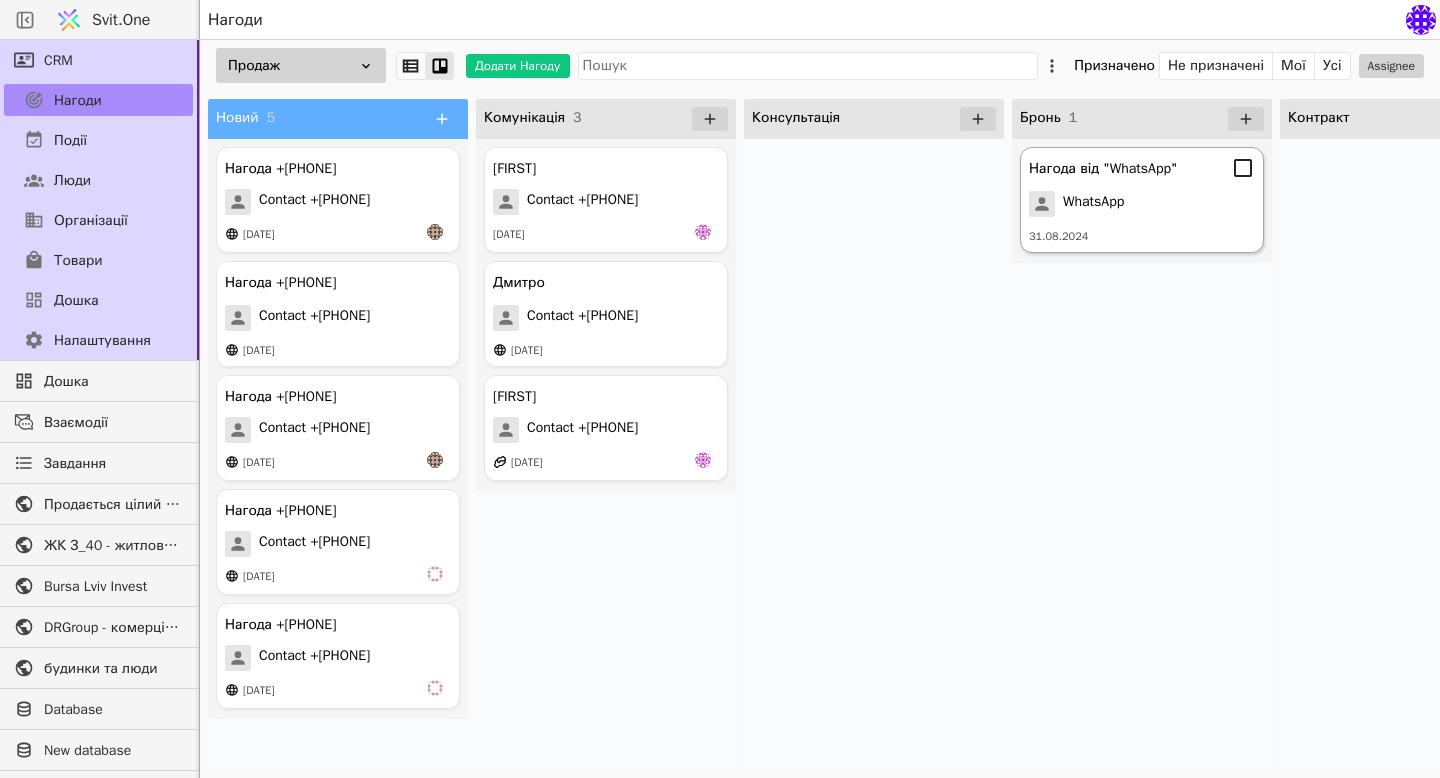 click on "31.08.2024" at bounding box center (1058, 236) 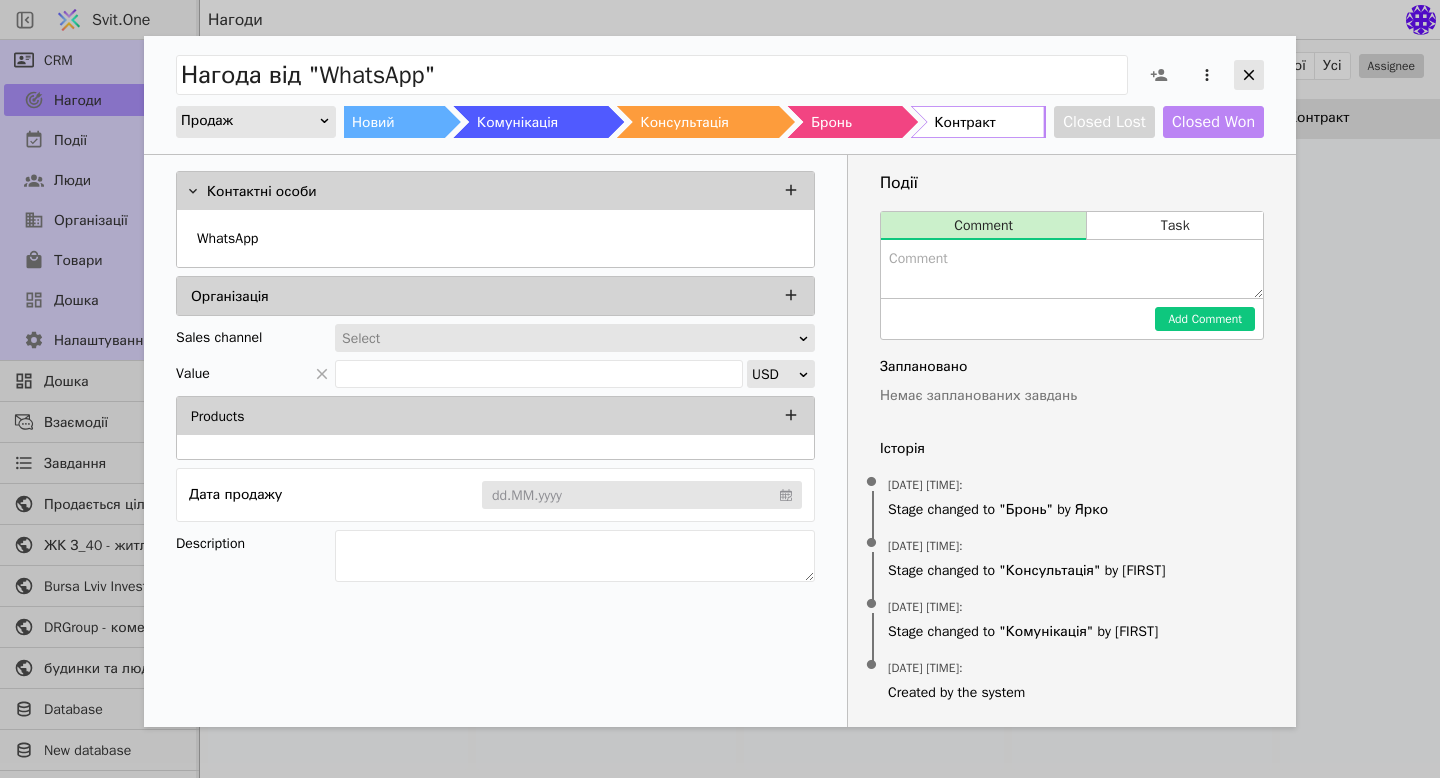click 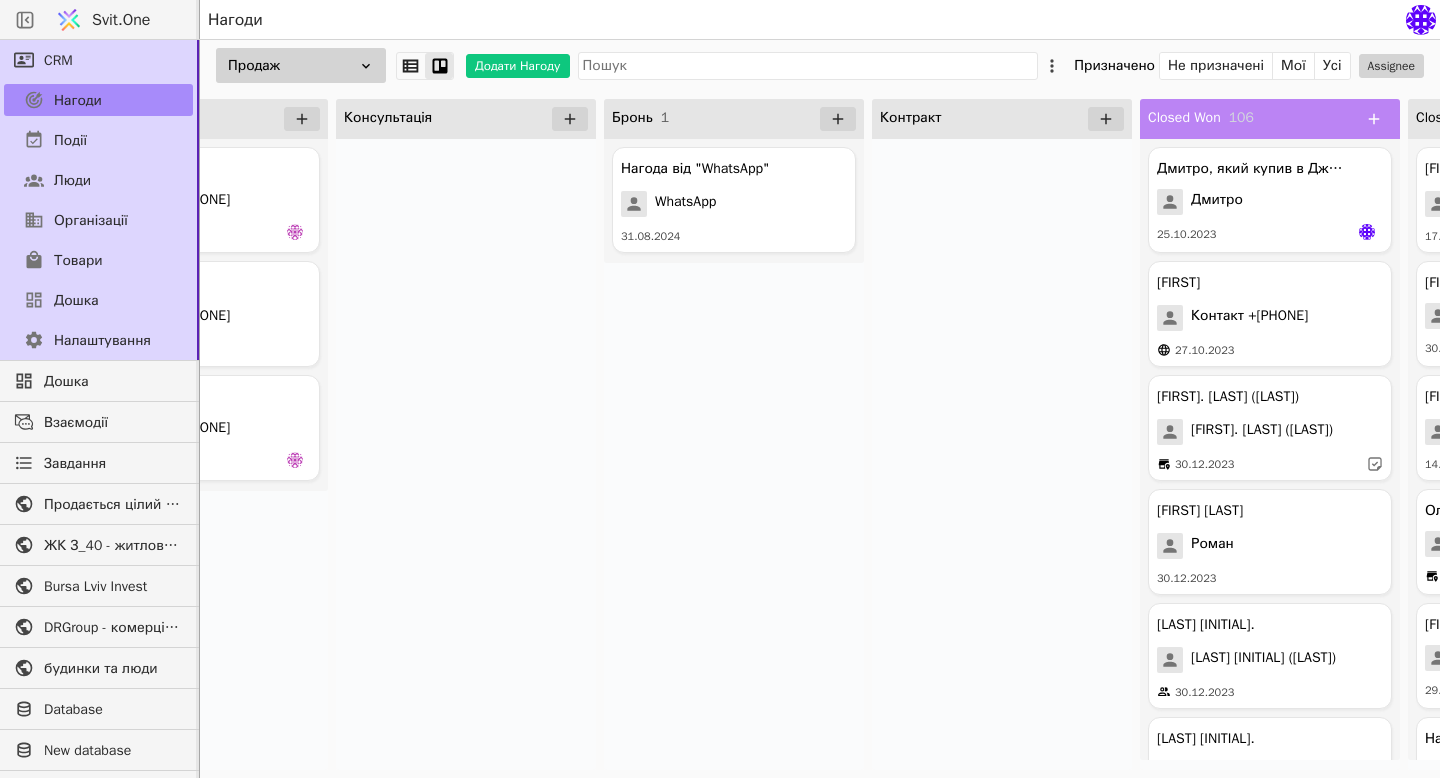 scroll, scrollTop: 0, scrollLeft: 644, axis: horizontal 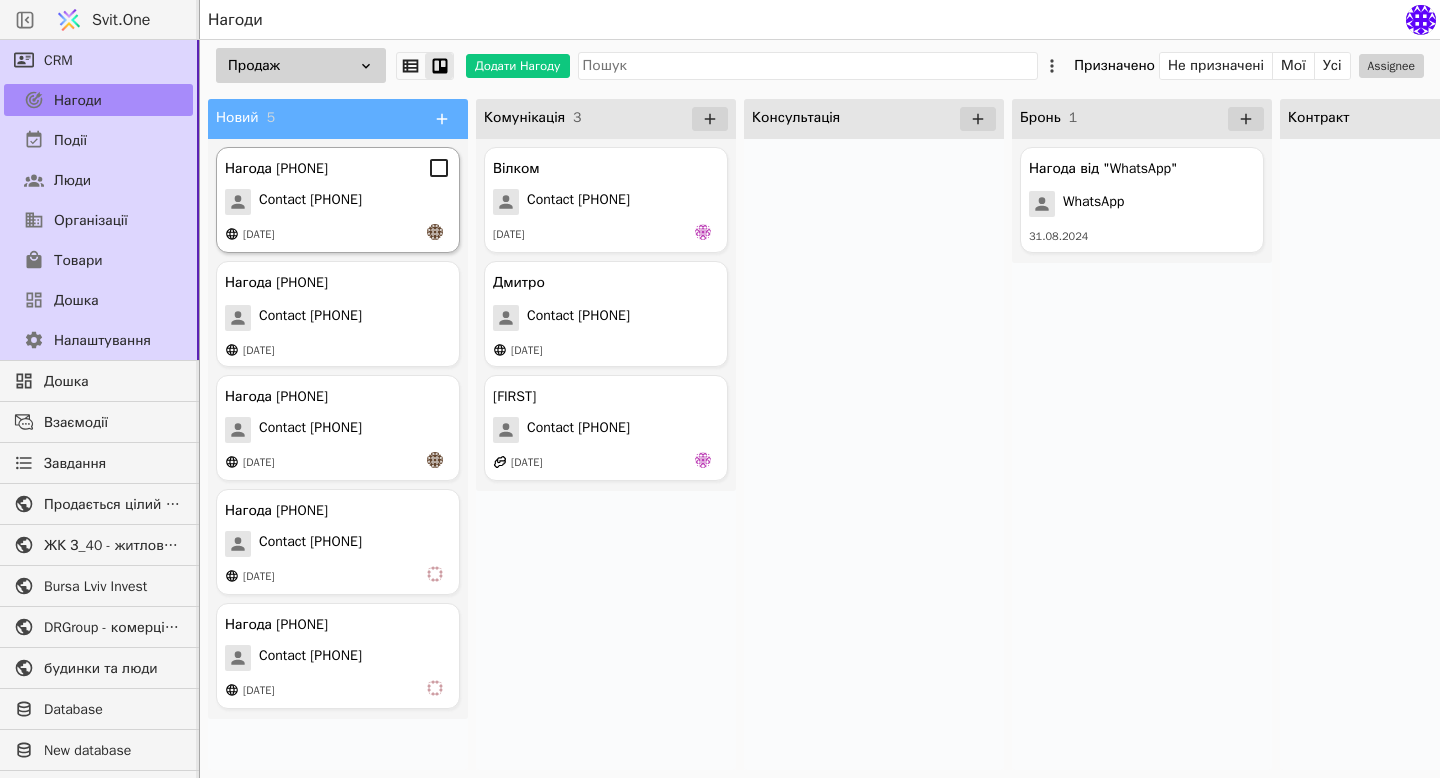 click at bounding box center (439, 234) 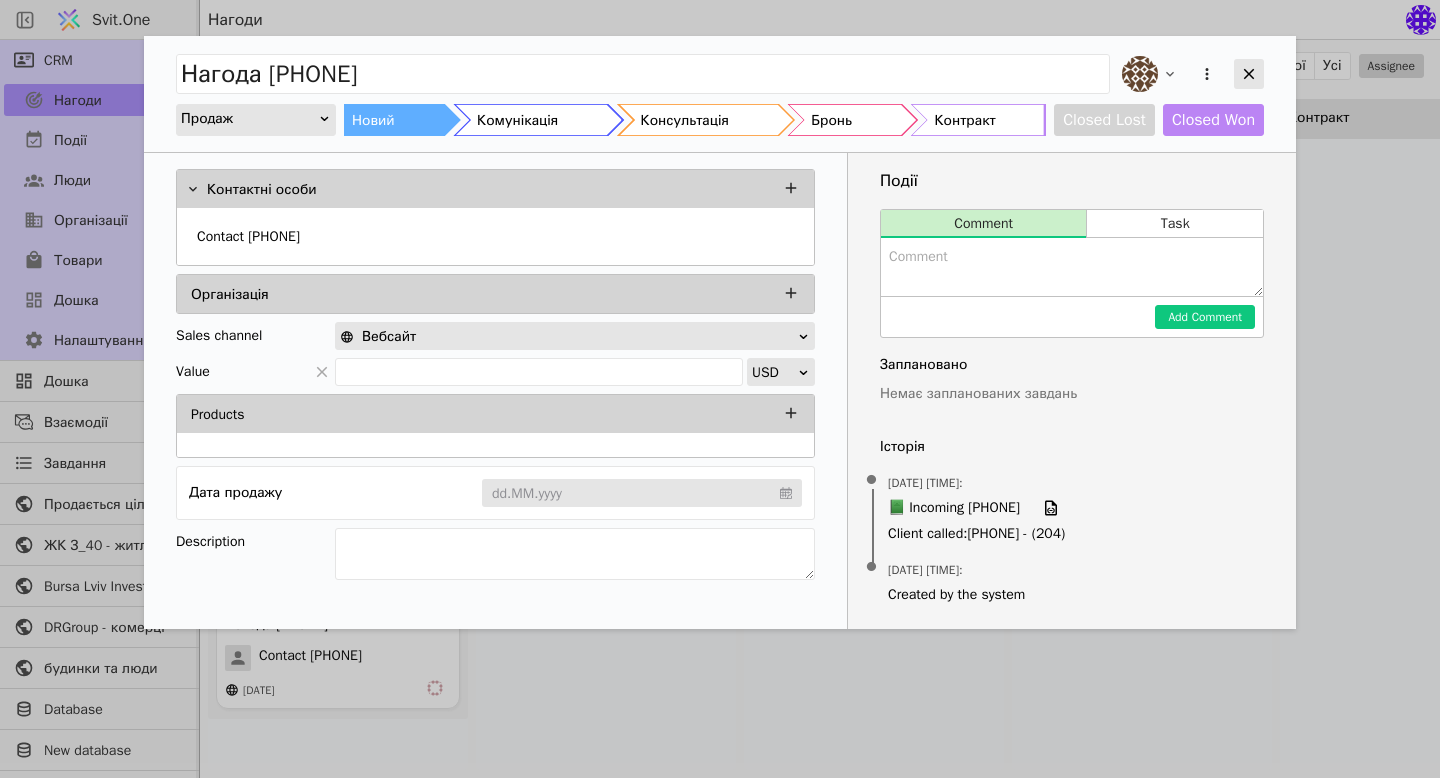 click 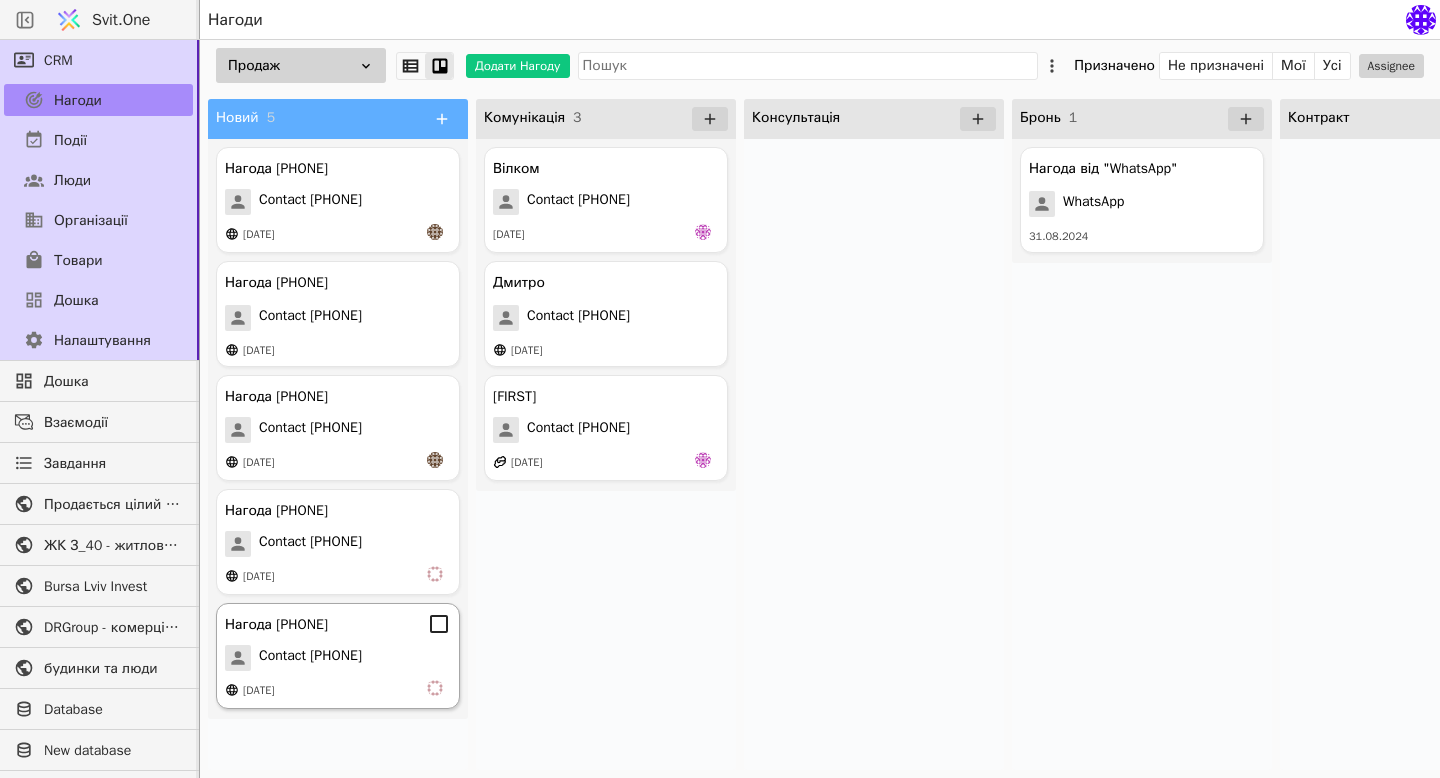 click on "Нагода [PHONE] Contact [PHONE] [DATE]" at bounding box center [338, 656] 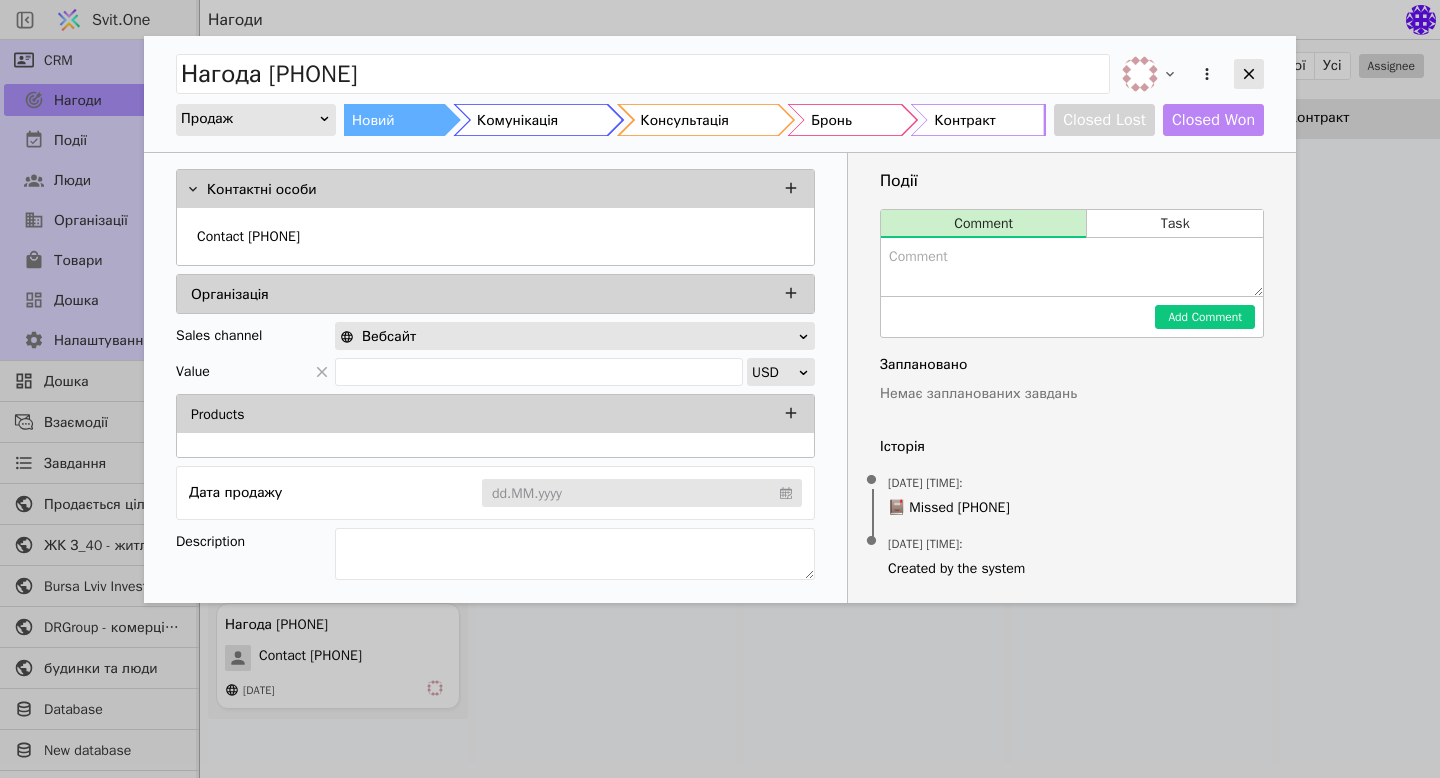 click at bounding box center [1249, 74] 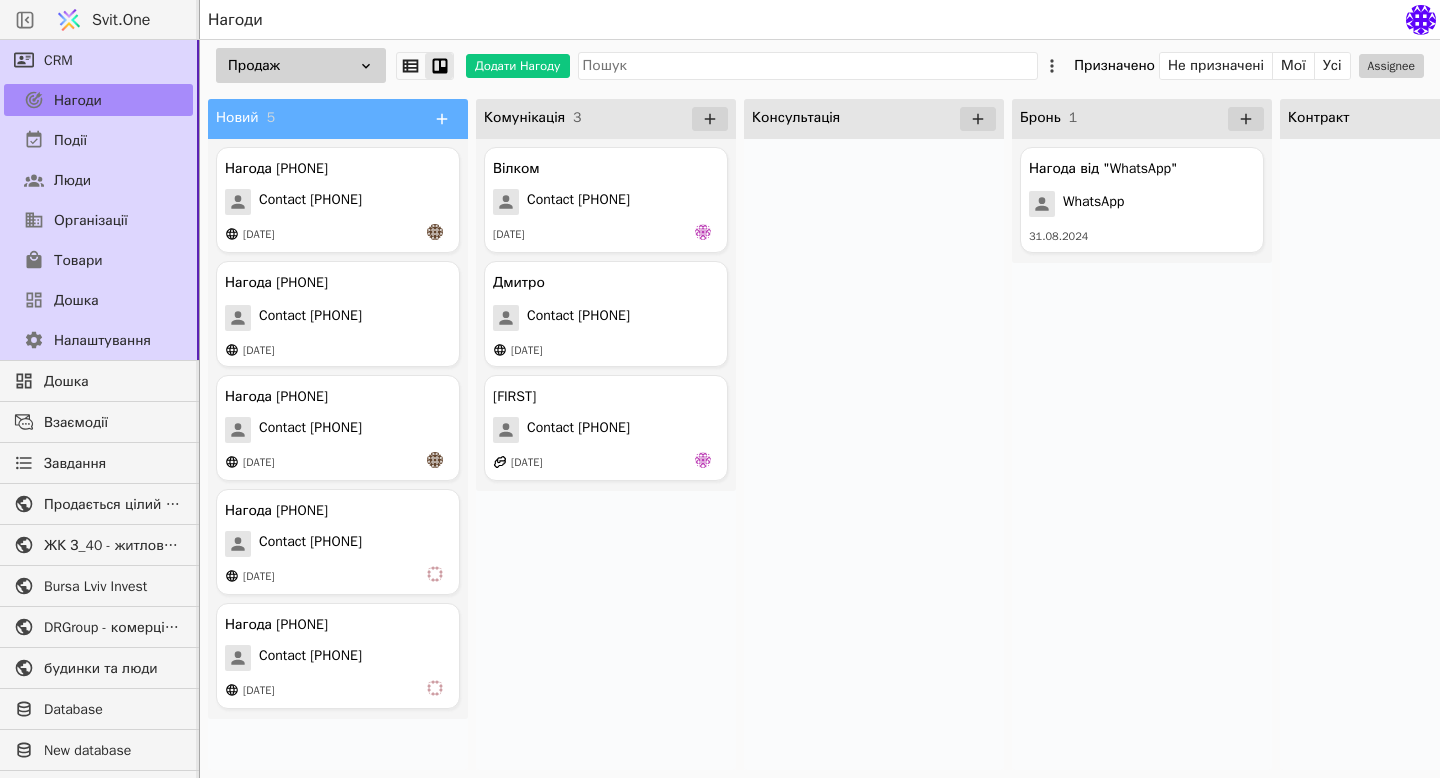 scroll, scrollTop: 104, scrollLeft: 0, axis: vertical 